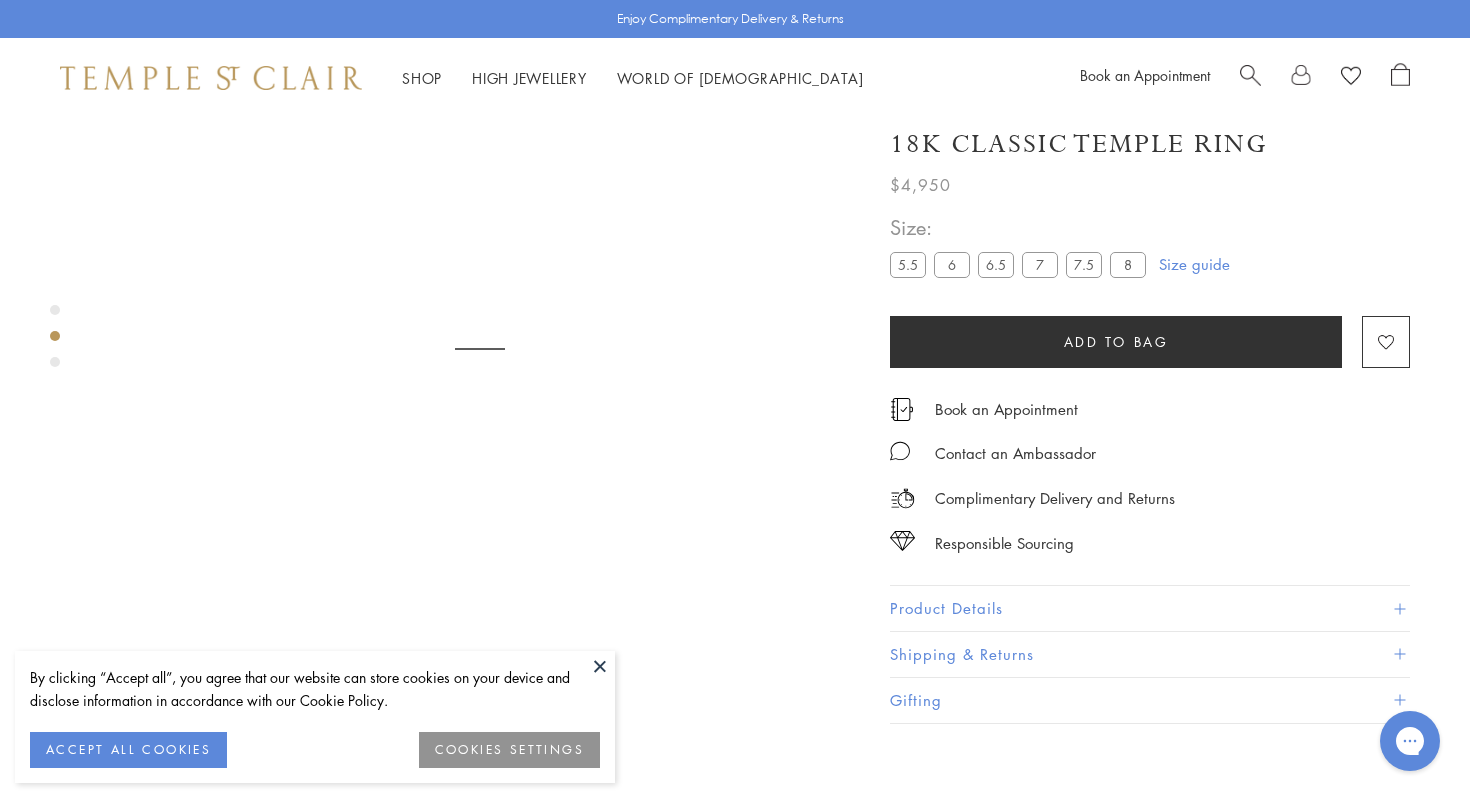 scroll, scrollTop: 0, scrollLeft: 0, axis: both 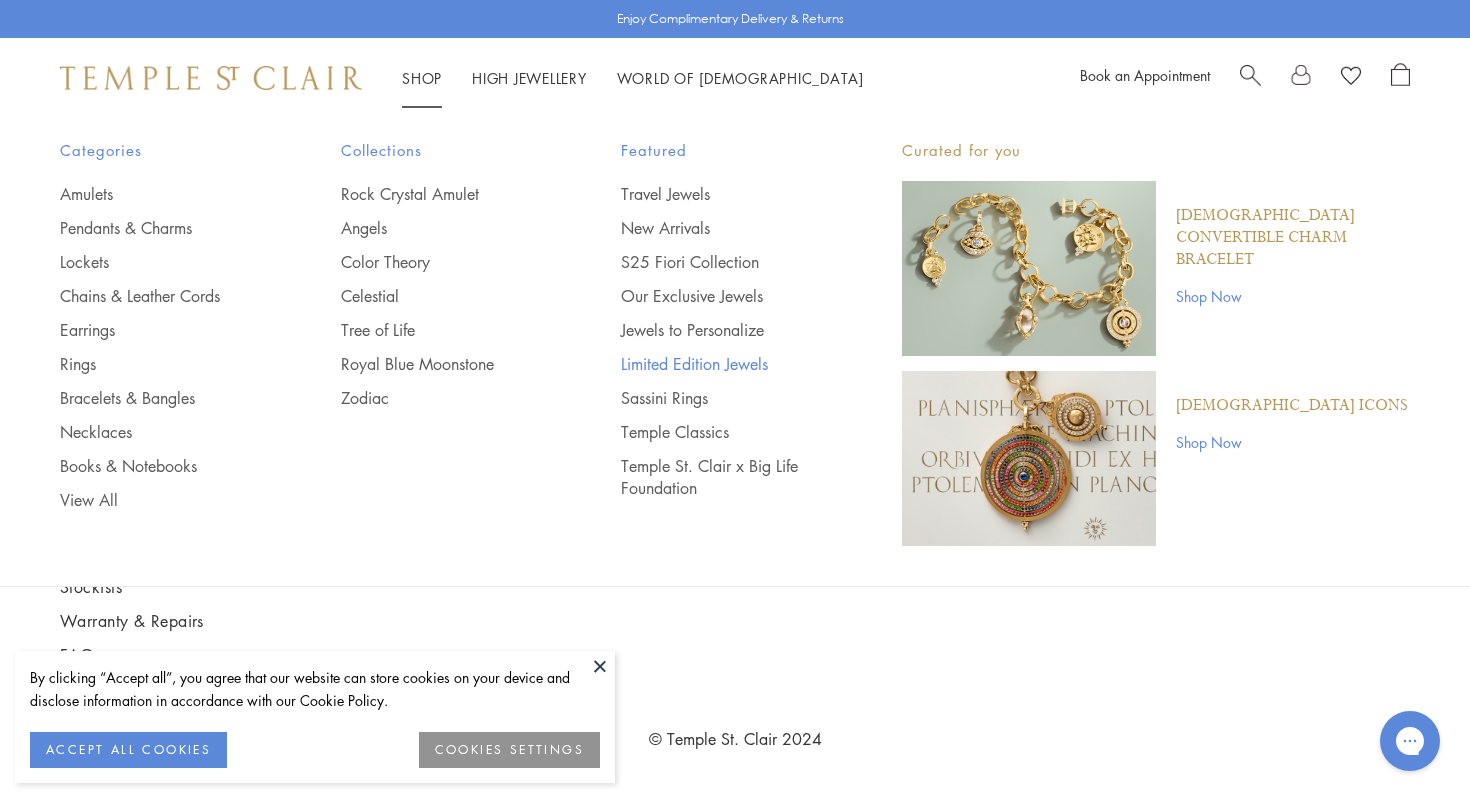click on "Limited Edition Jewels" at bounding box center [721, 364] 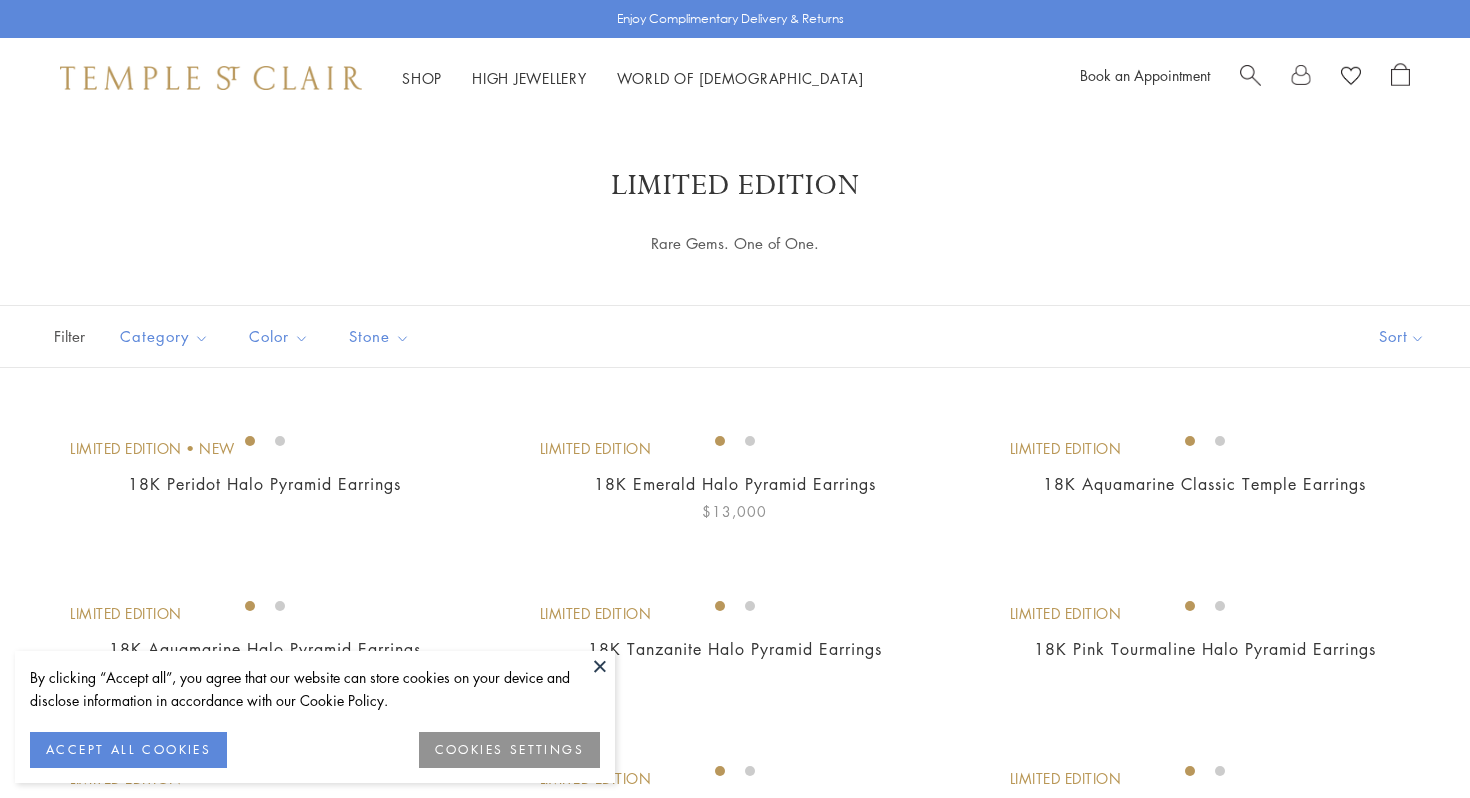 scroll, scrollTop: 187, scrollLeft: 0, axis: vertical 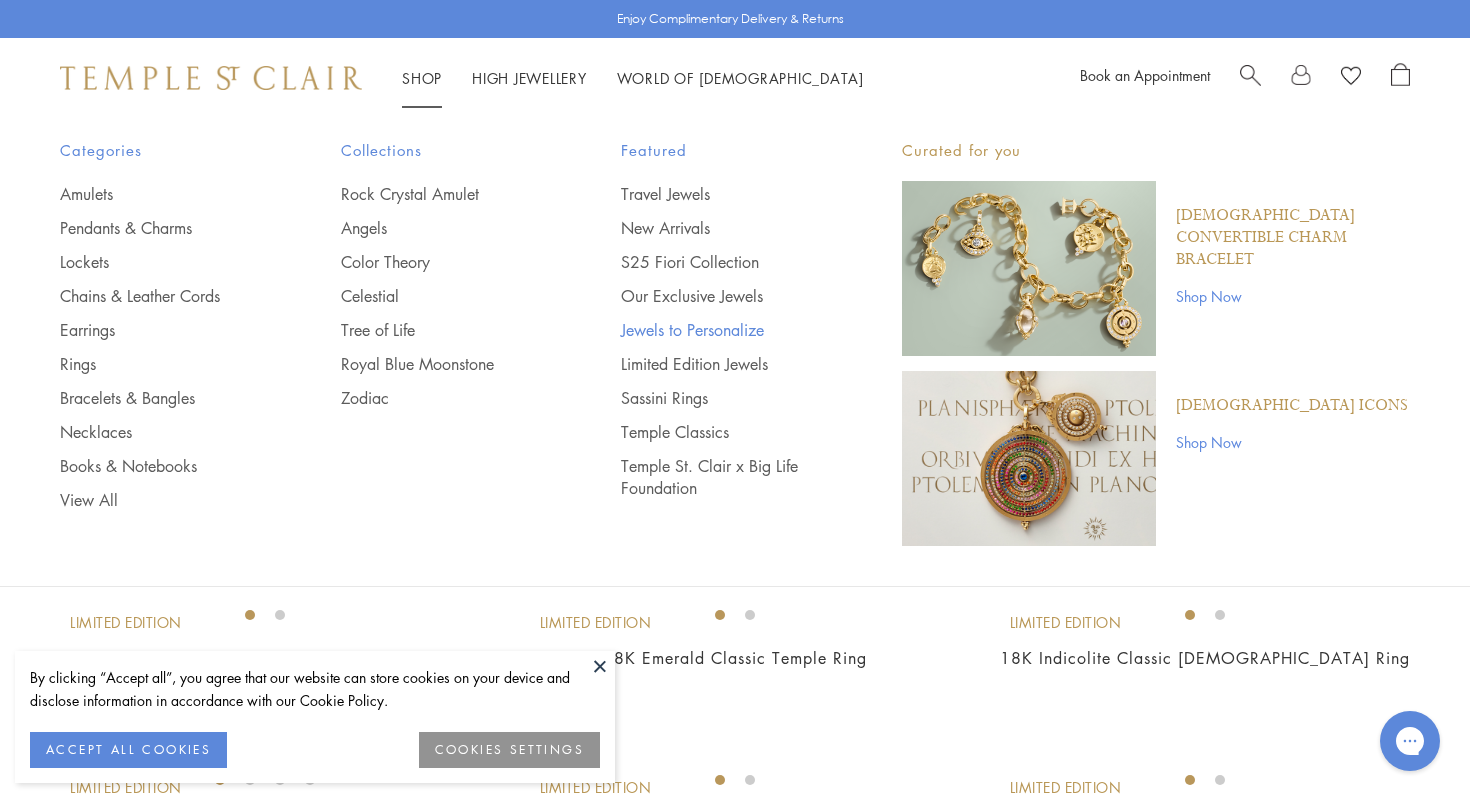 click on "Jewels to Personalize" at bounding box center (721, 330) 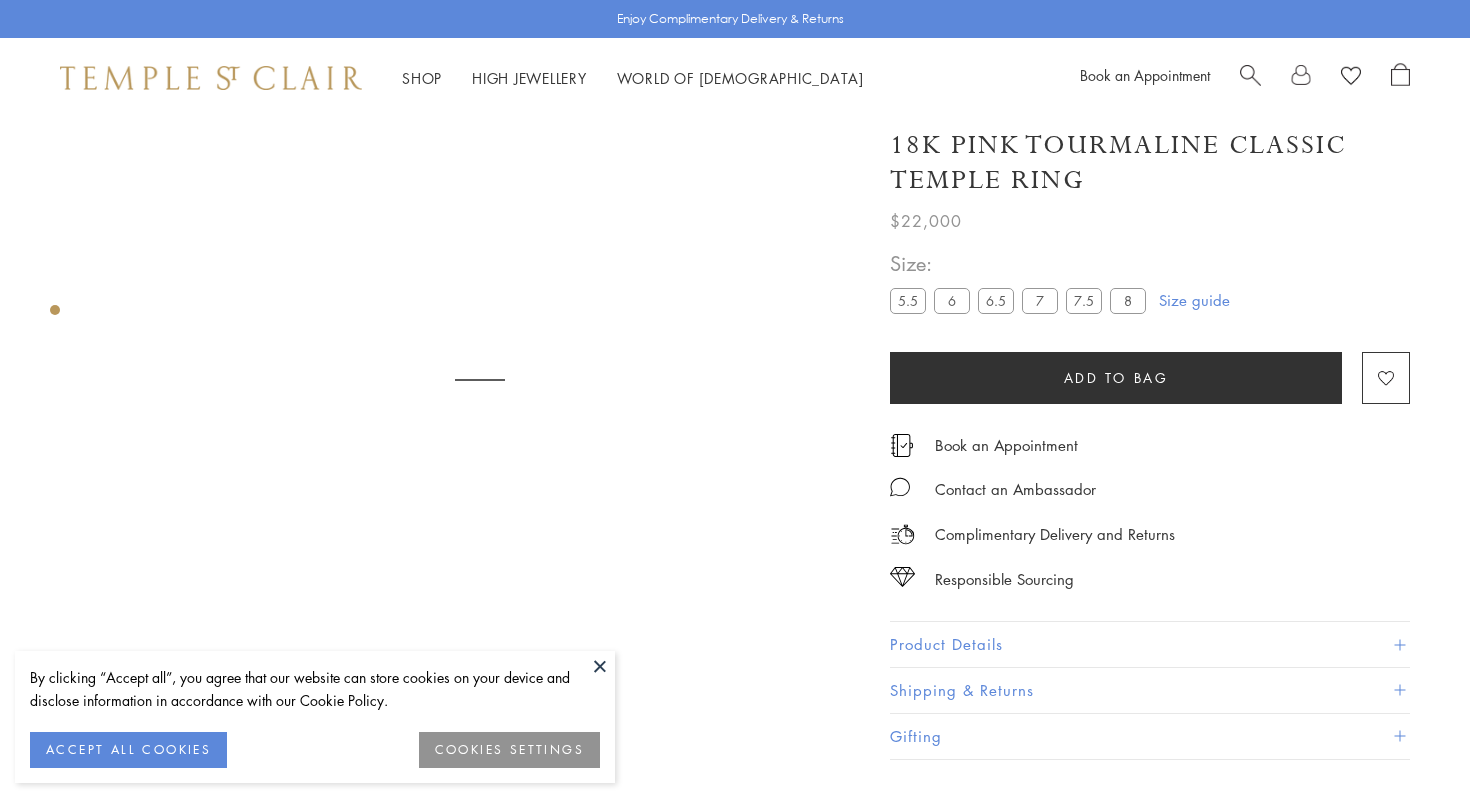 scroll, scrollTop: 118, scrollLeft: 0, axis: vertical 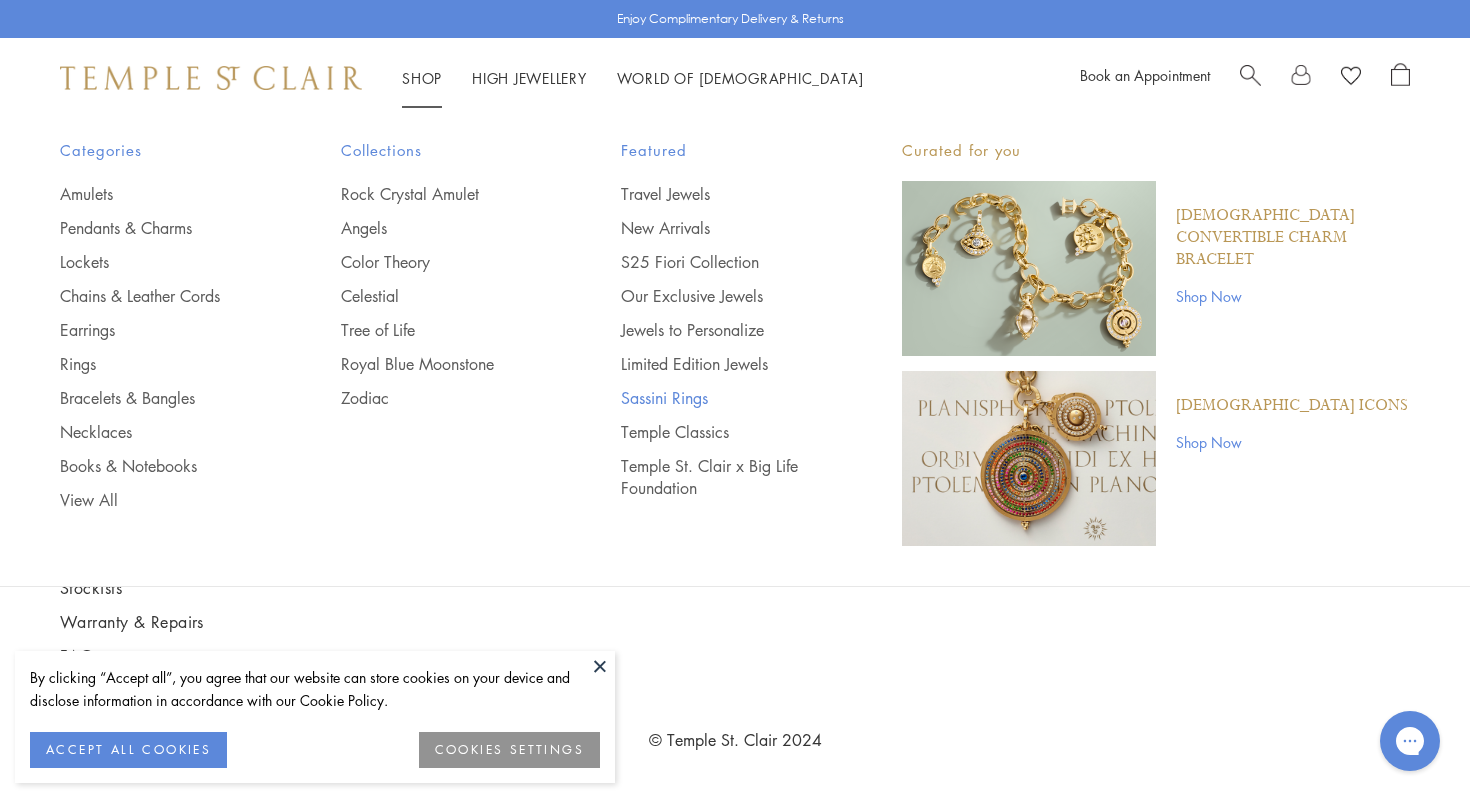 click on "Sassini Rings" at bounding box center [721, 398] 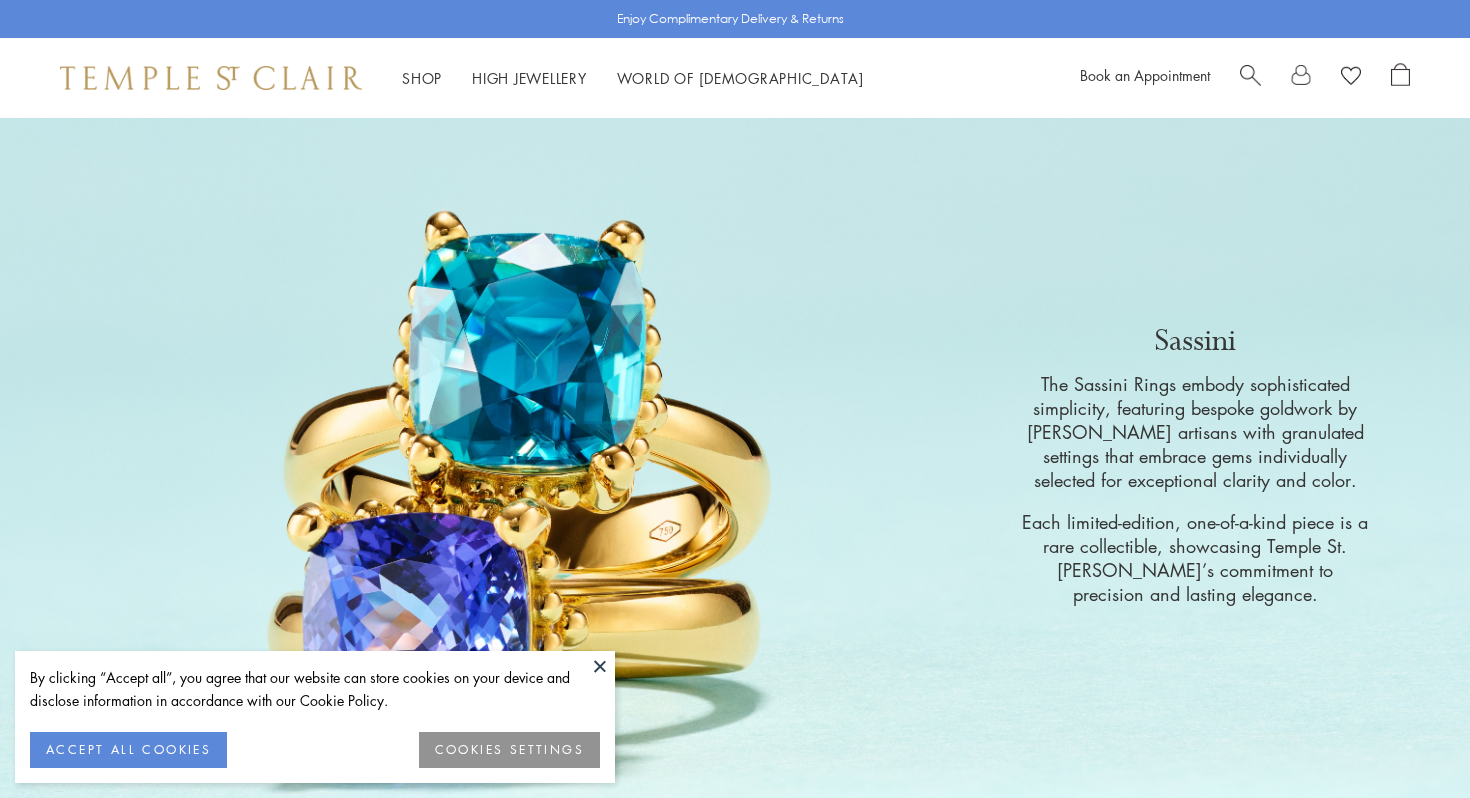 scroll, scrollTop: 0, scrollLeft: 0, axis: both 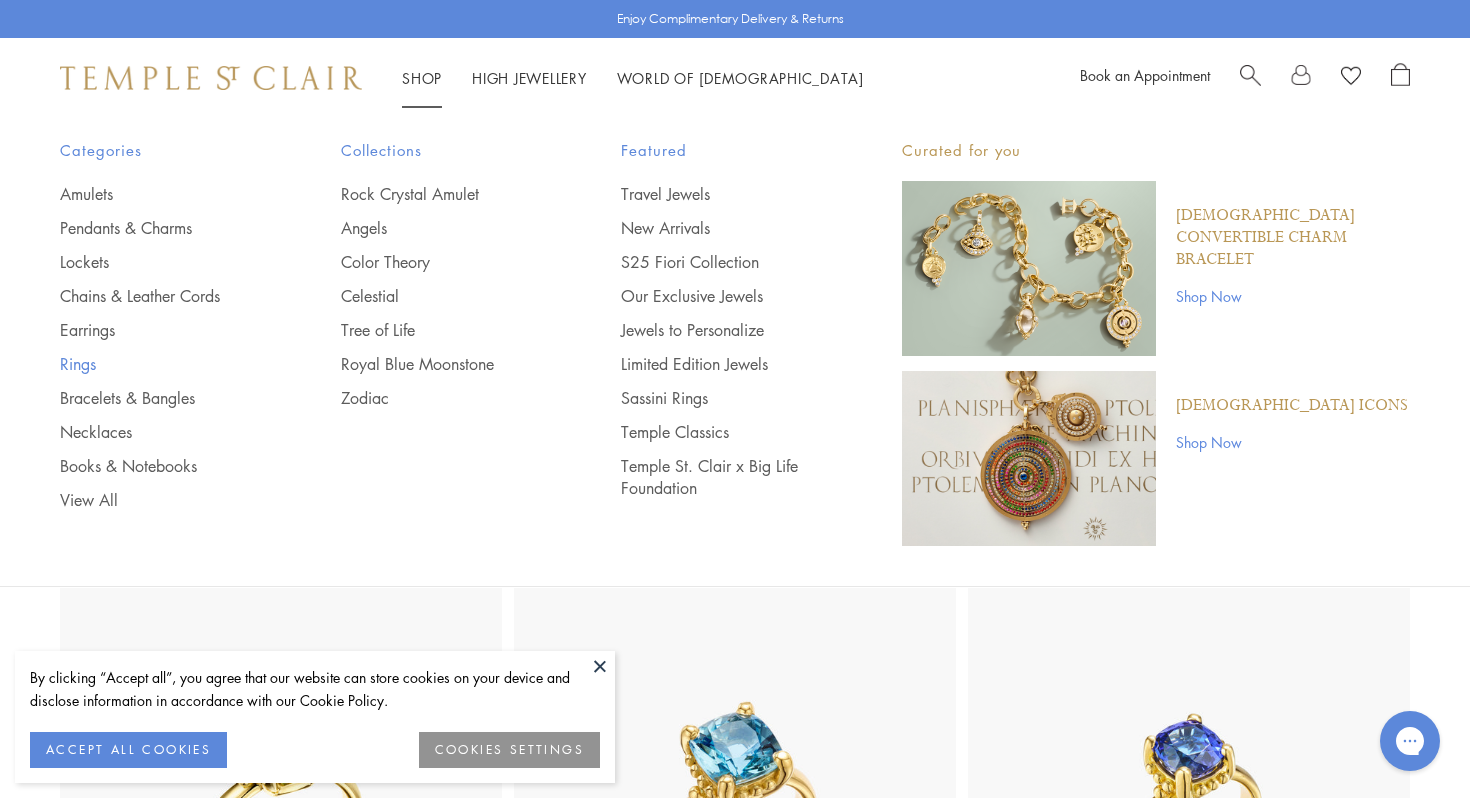 click on "Rings" at bounding box center [160, 364] 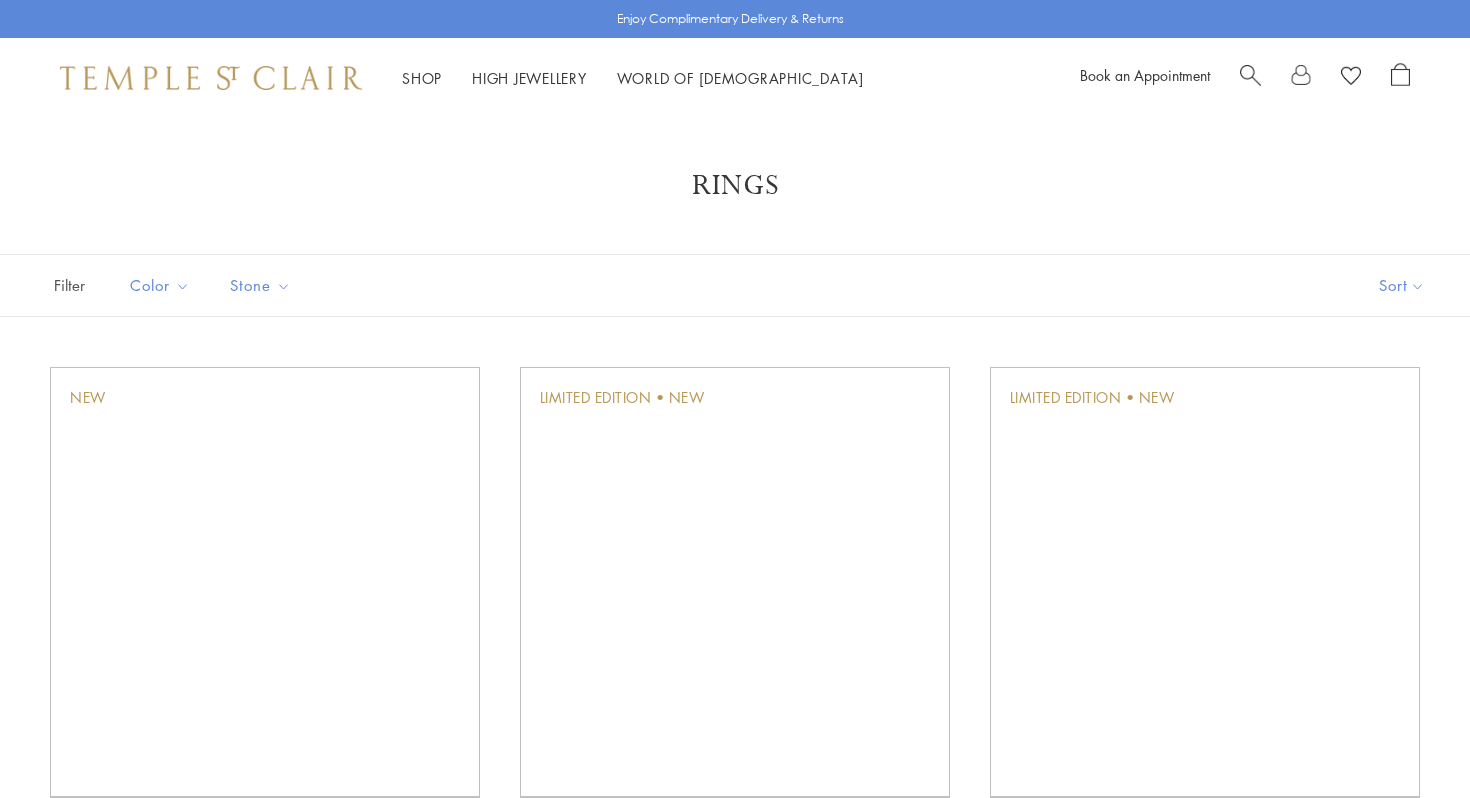 scroll, scrollTop: 0, scrollLeft: 0, axis: both 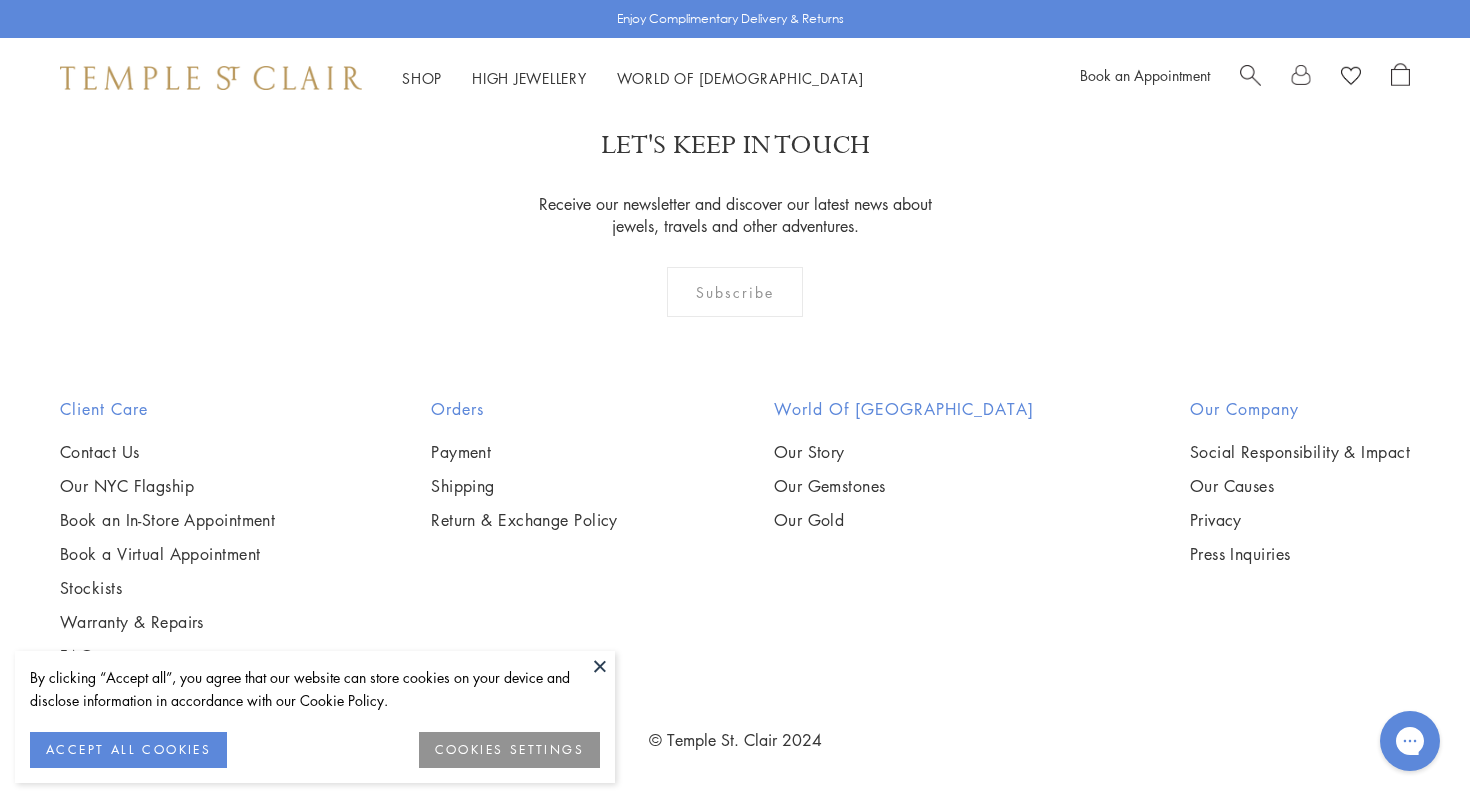 click on "2" at bounding box center (736, -32) 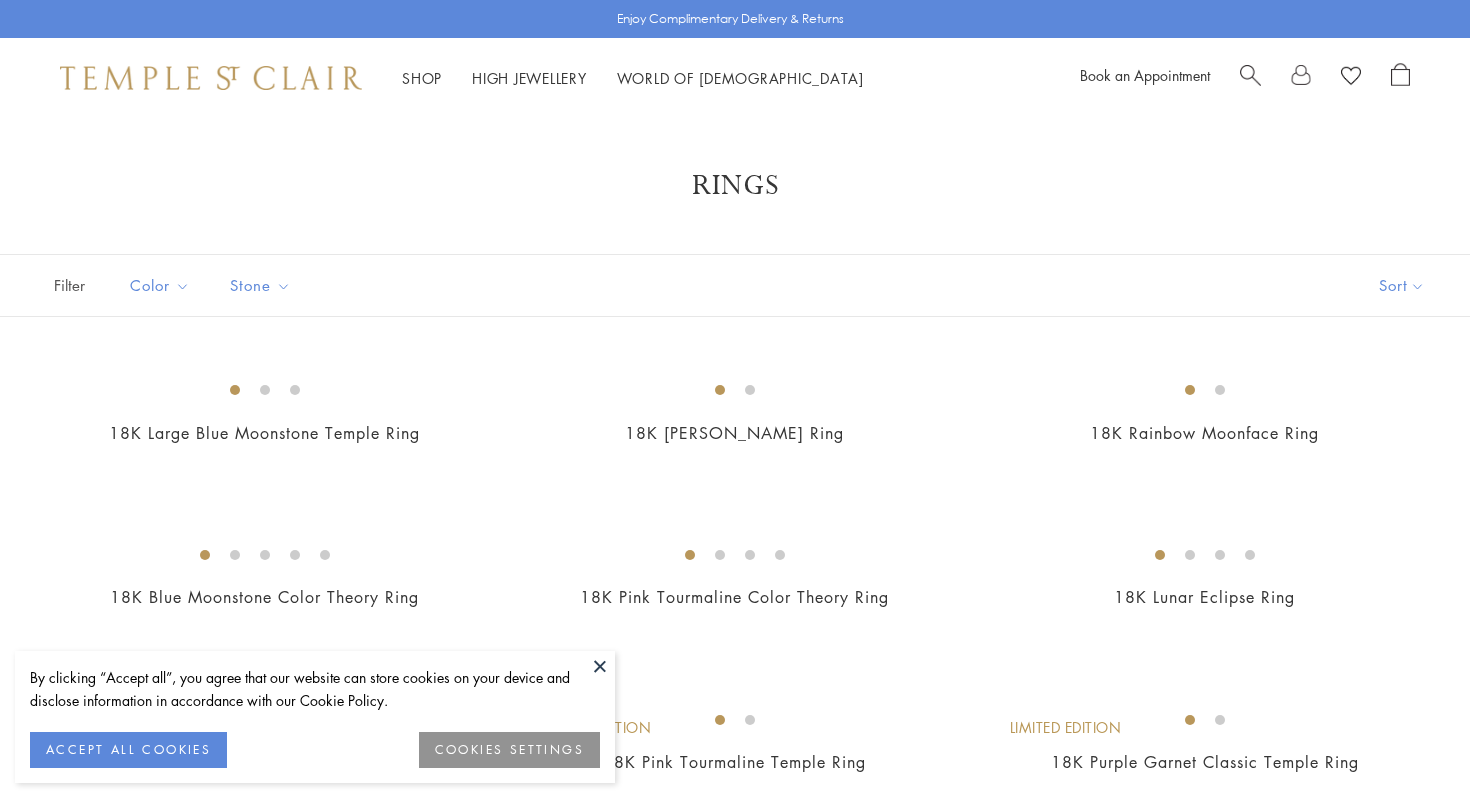 scroll, scrollTop: 472, scrollLeft: 0, axis: vertical 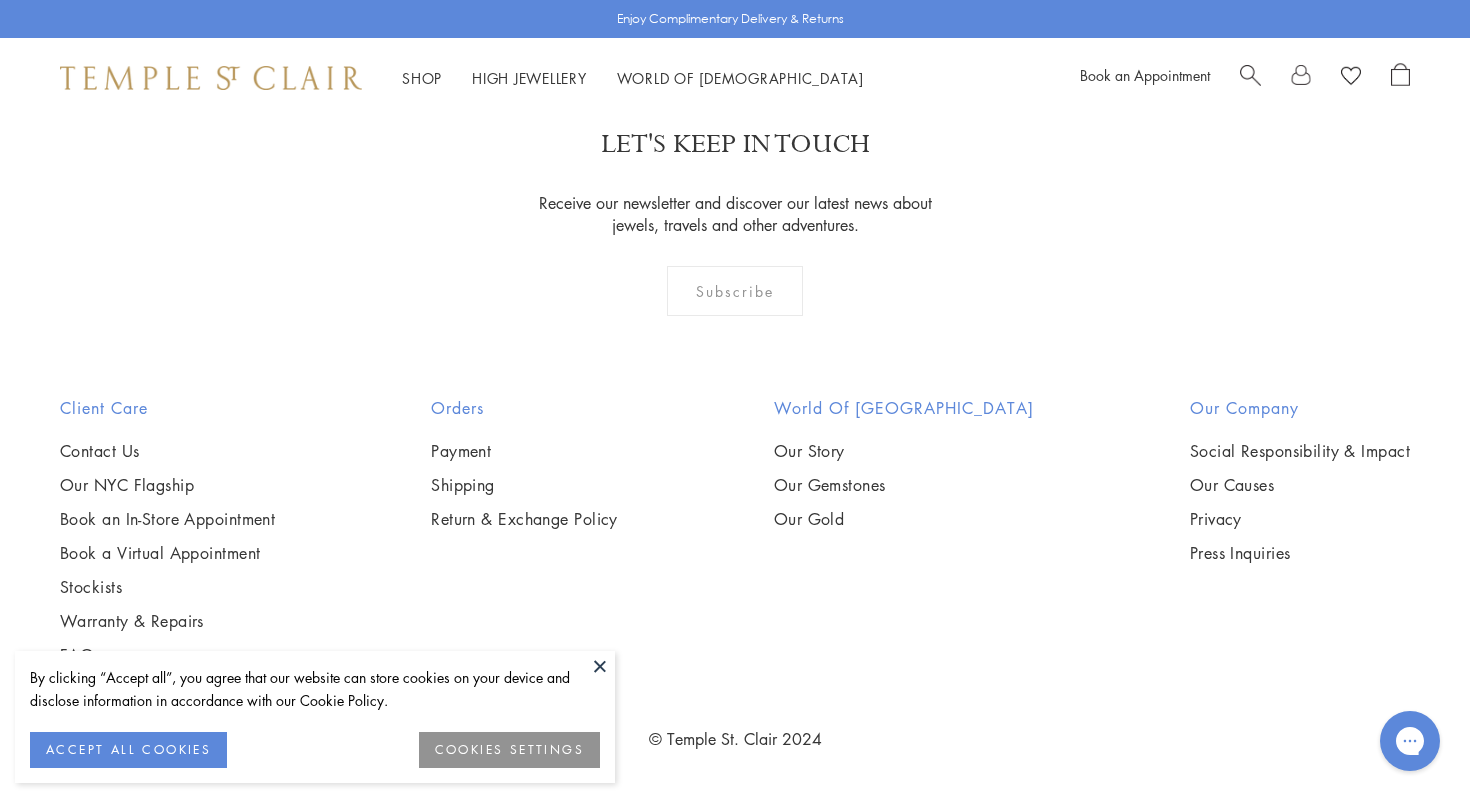 click at bounding box center [0, 0] 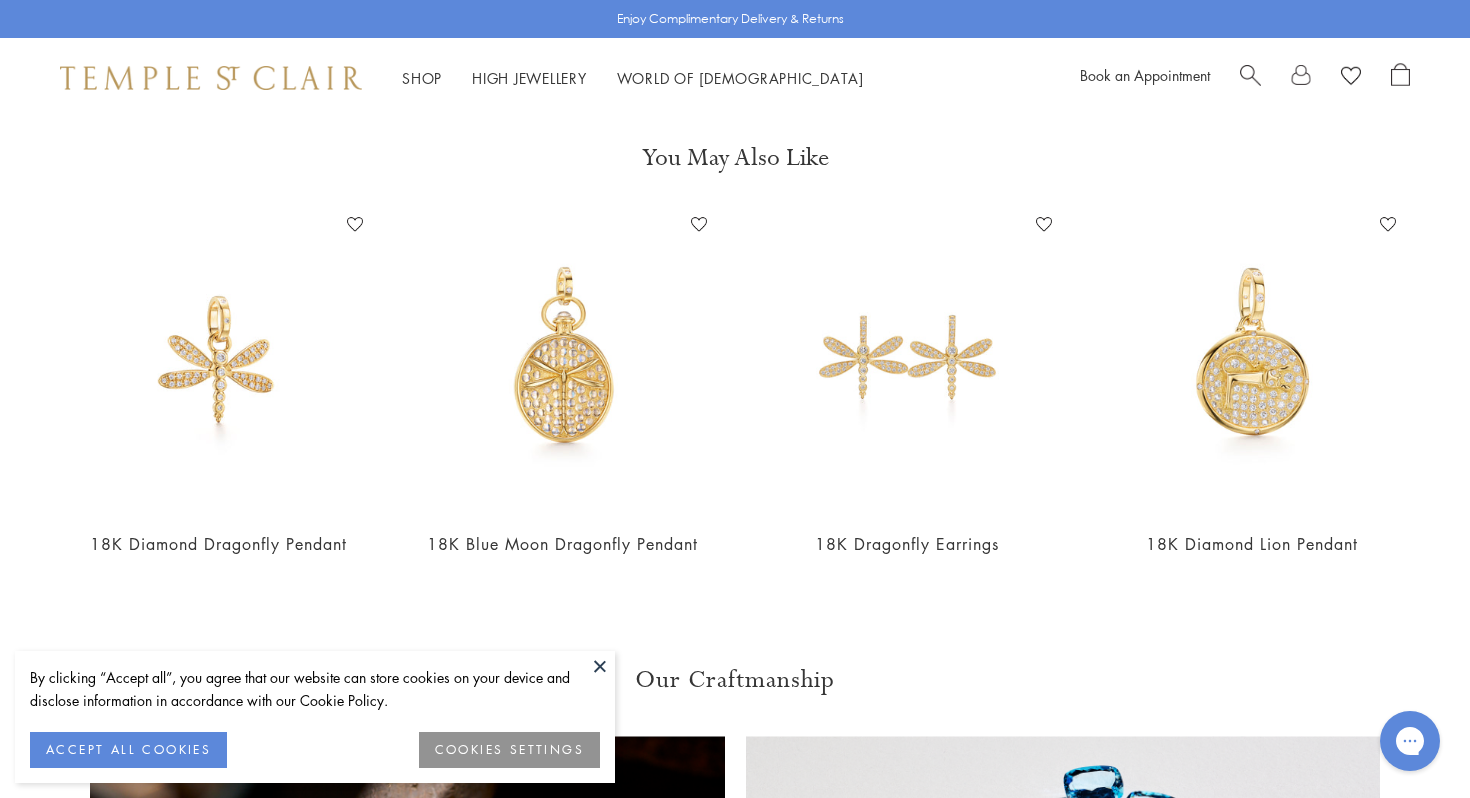 scroll, scrollTop: 0, scrollLeft: 0, axis: both 